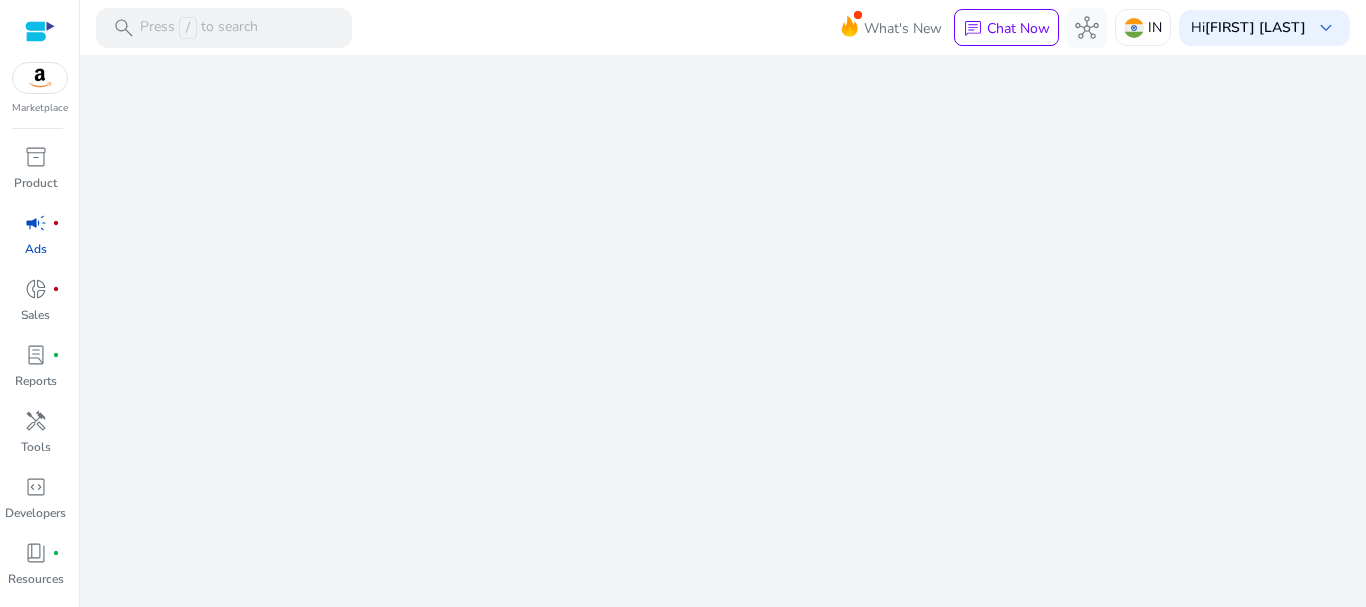 scroll, scrollTop: 0, scrollLeft: 0, axis: both 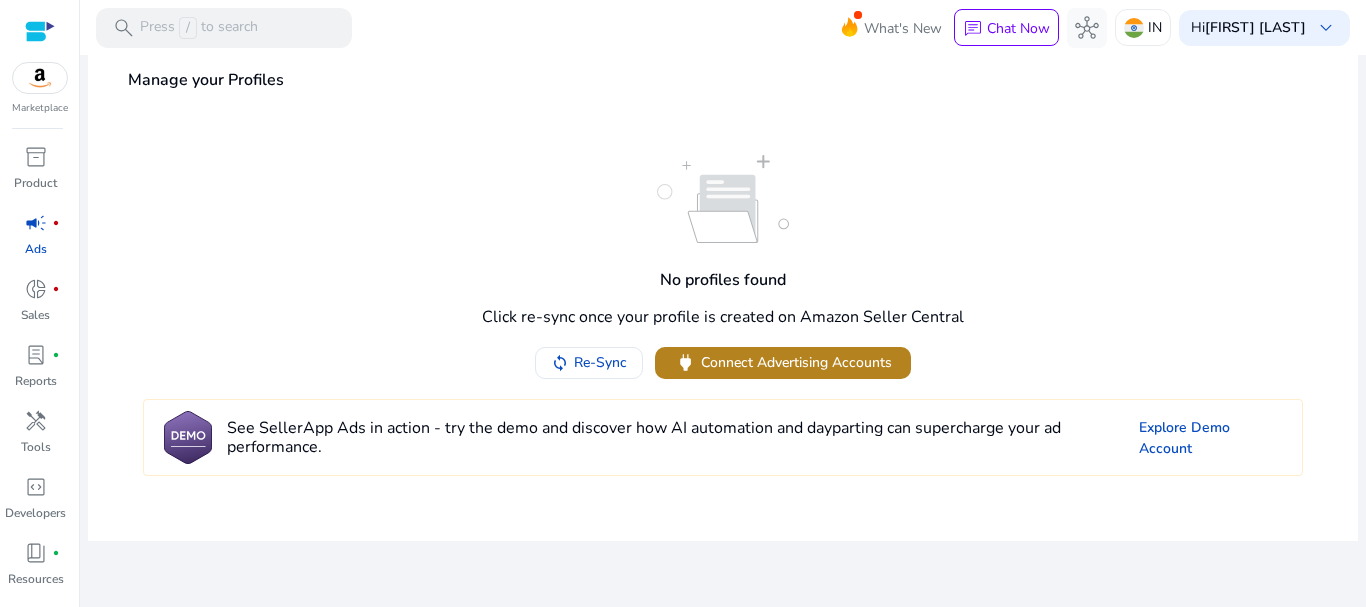 click on "Connect Advertising Accounts" 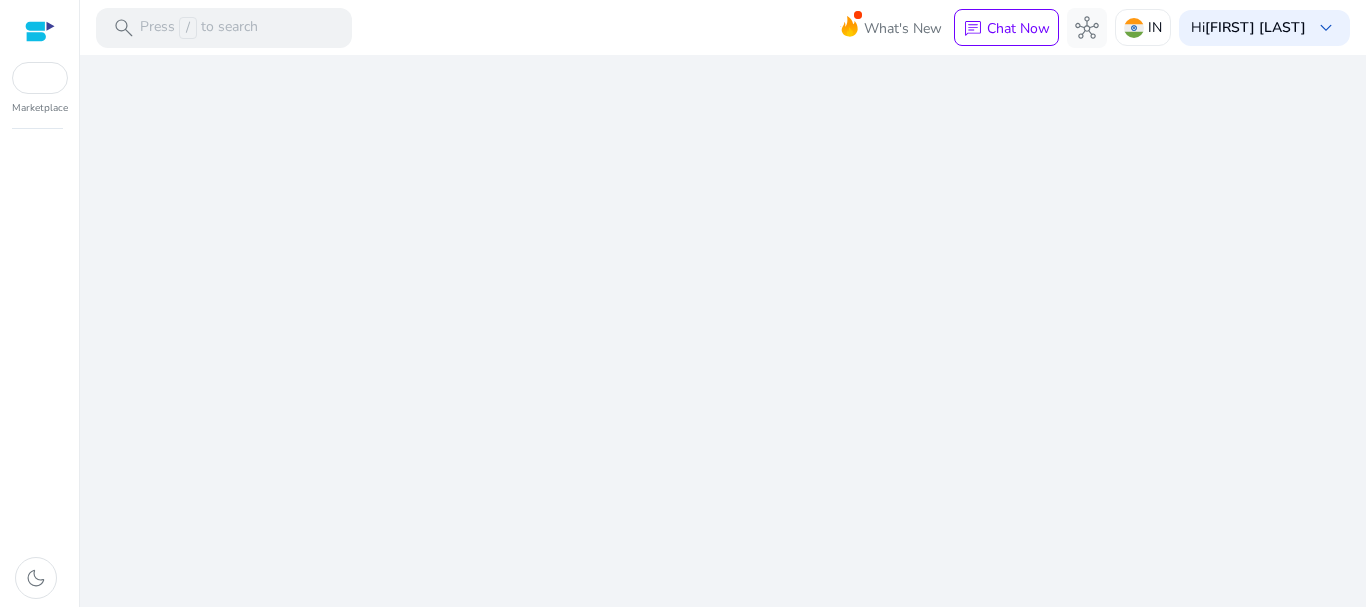 scroll, scrollTop: 0, scrollLeft: 0, axis: both 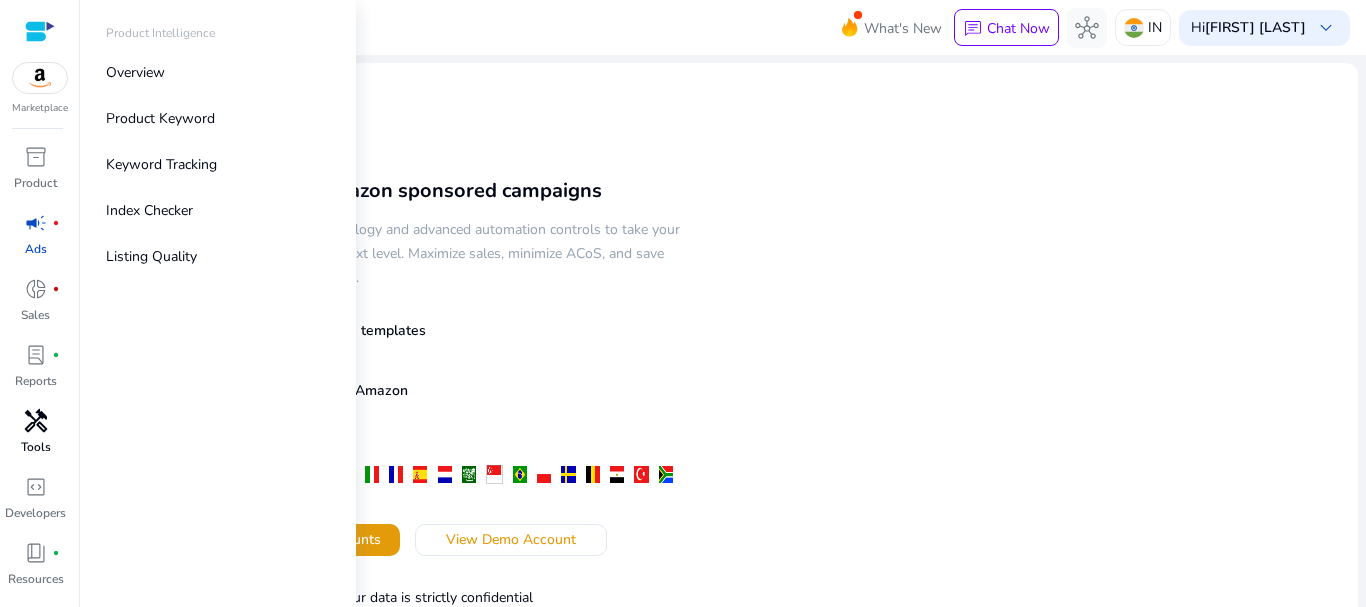 click on "handyman" at bounding box center (36, 421) 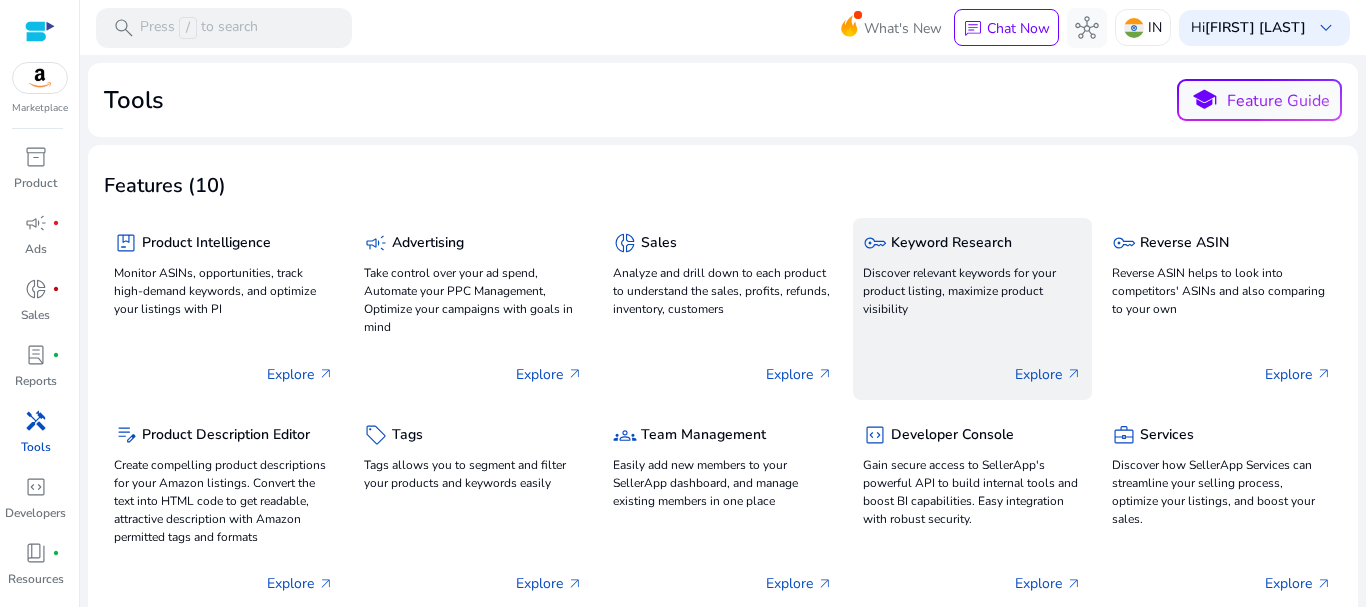 click on "Keyword Research" 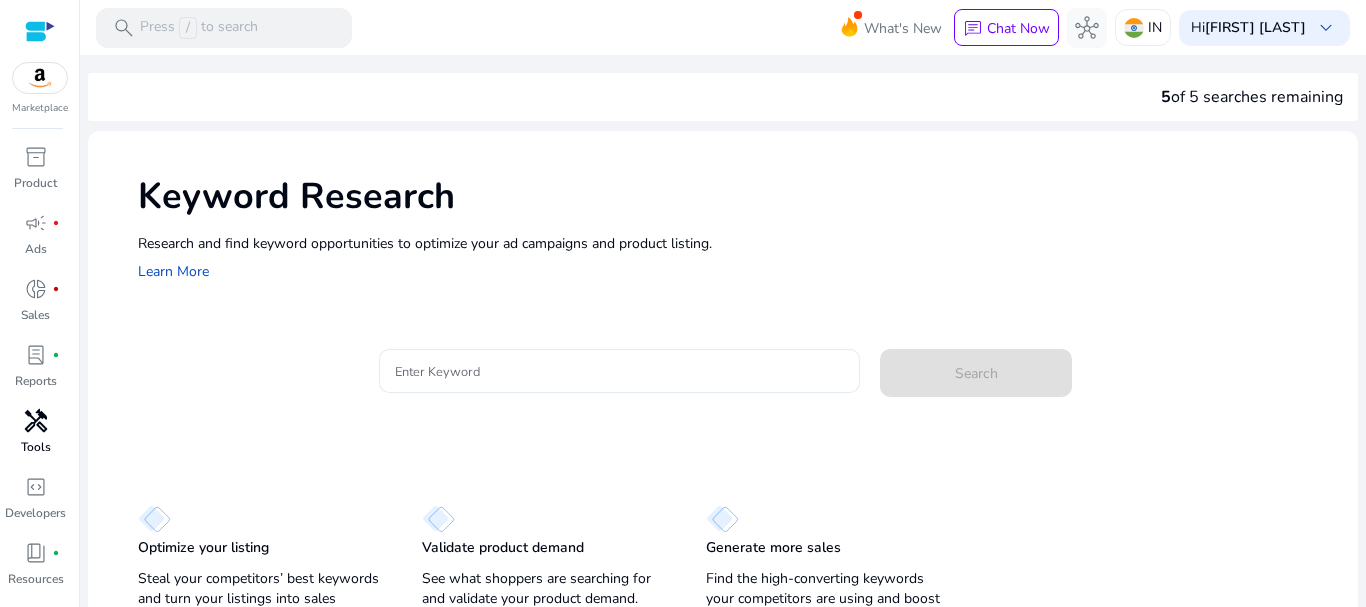 click 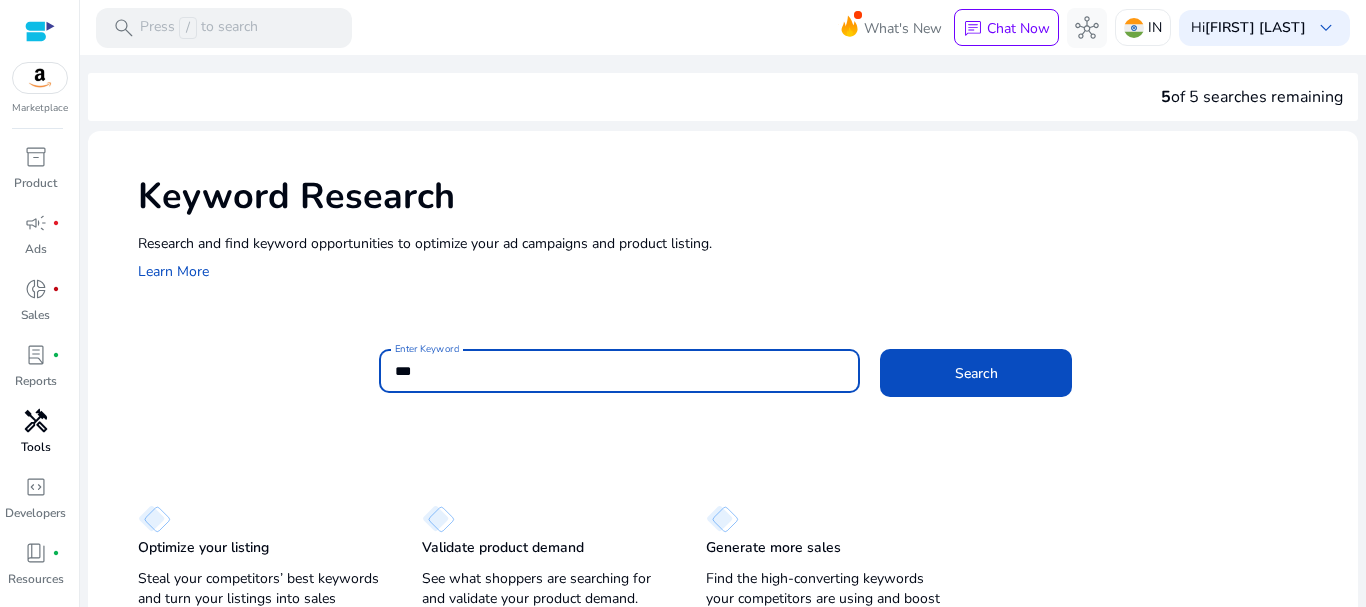 scroll, scrollTop: 0, scrollLeft: 0, axis: both 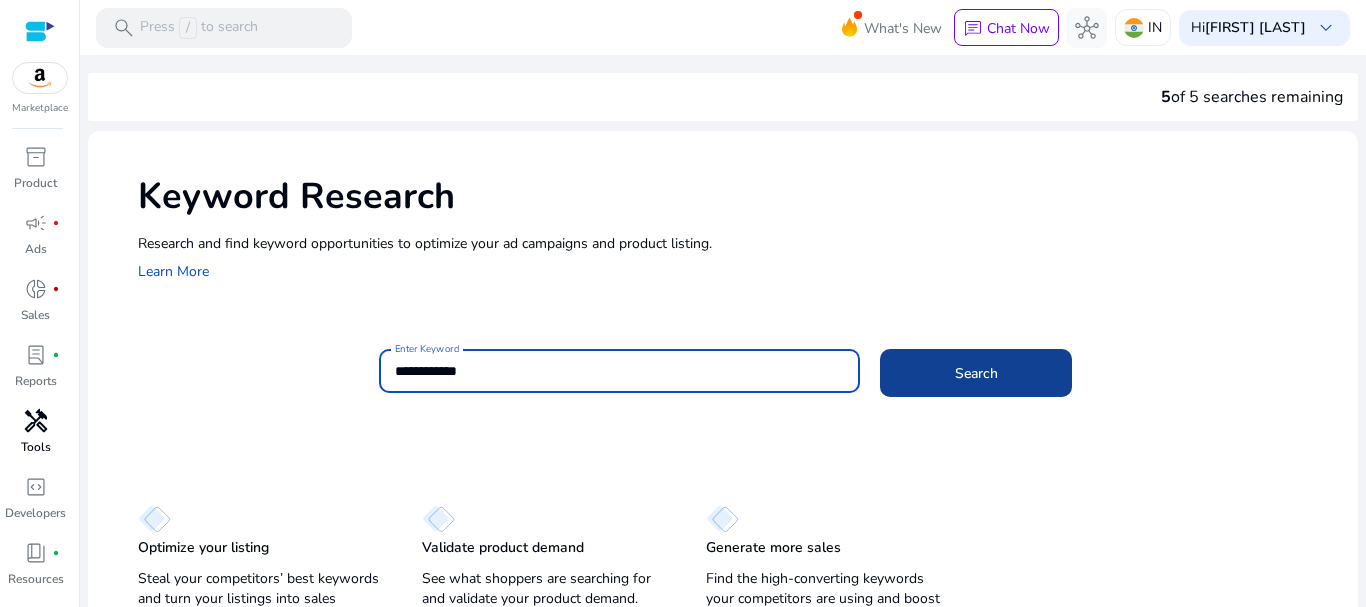 type on "**********" 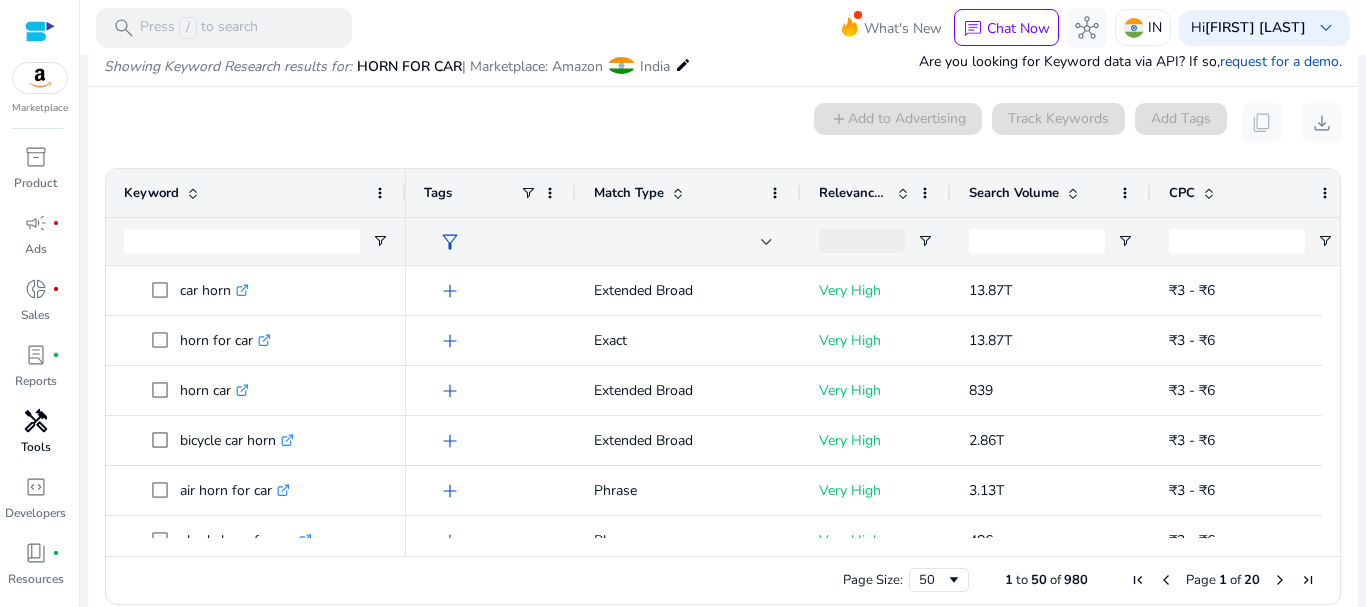 scroll, scrollTop: 238, scrollLeft: 0, axis: vertical 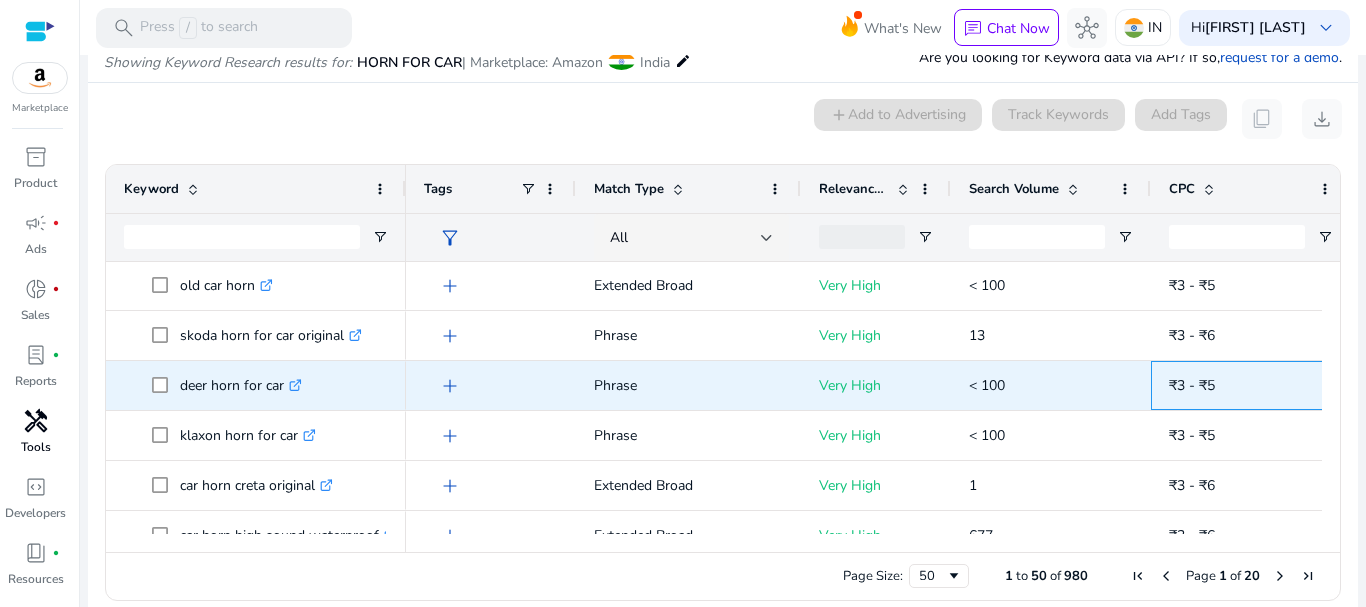 drag, startPoint x: 1309, startPoint y: 389, endPoint x: 1310, endPoint y: 409, distance: 20.024984 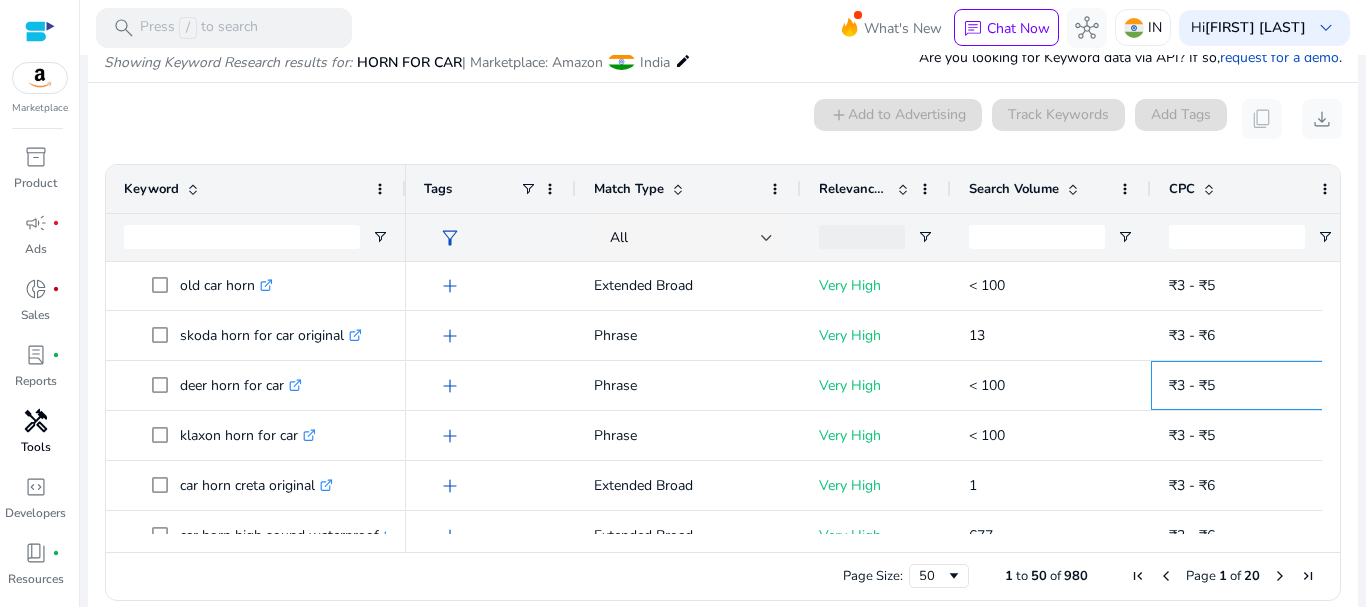 scroll, scrollTop: 1519, scrollLeft: 0, axis: vertical 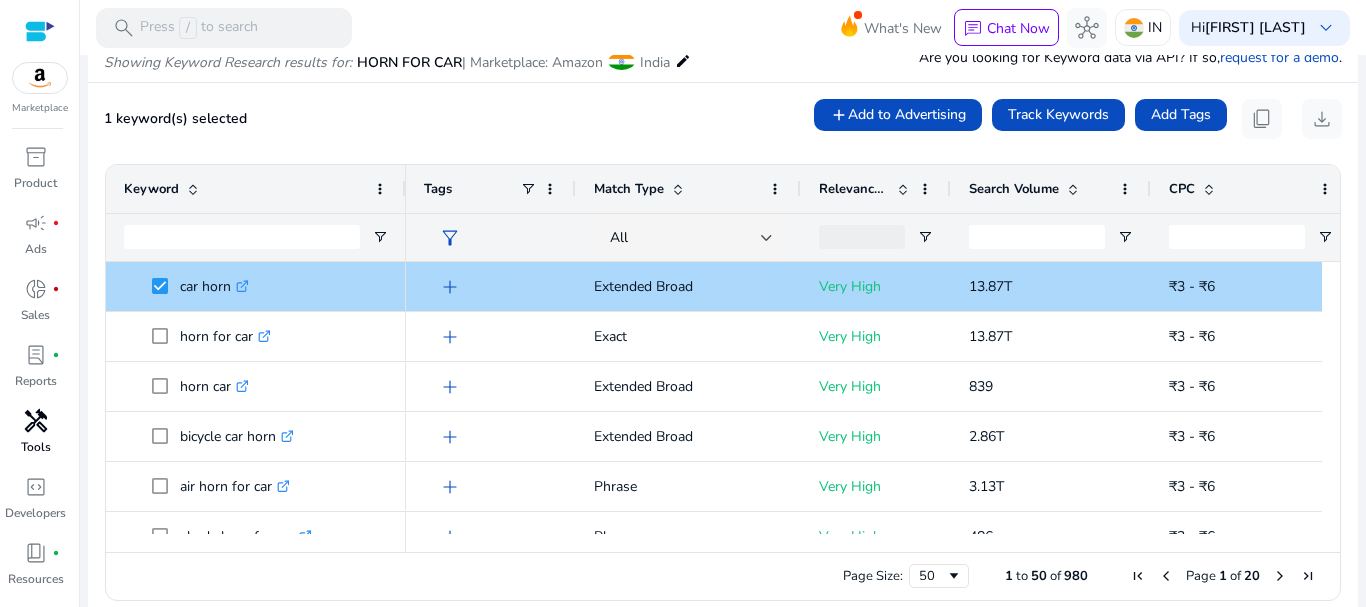 click on "13.87T" at bounding box center [990, 286] 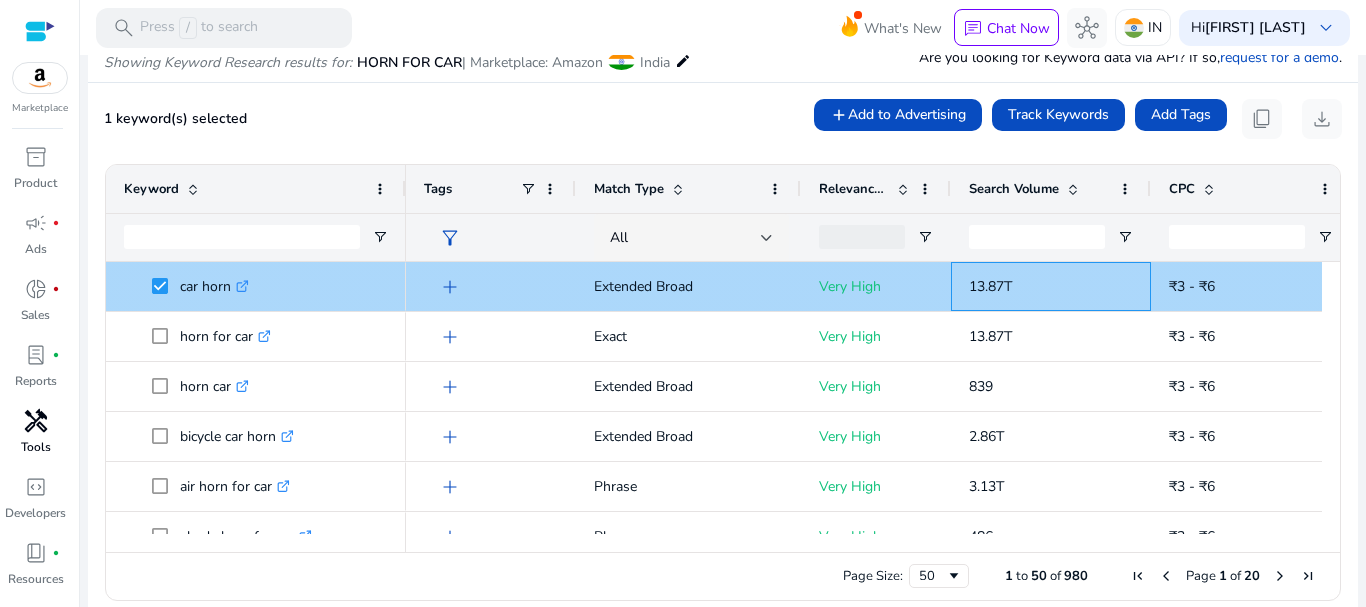 click on "13.87T" at bounding box center [990, 286] 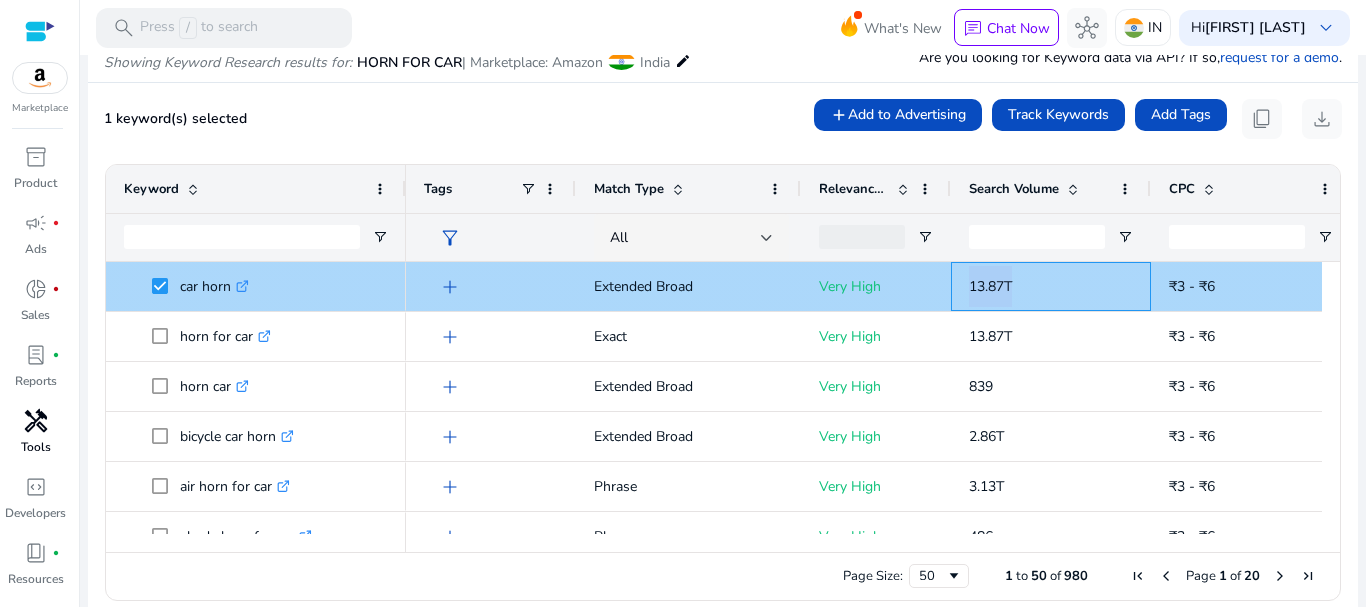 click on "13.87T" at bounding box center (990, 286) 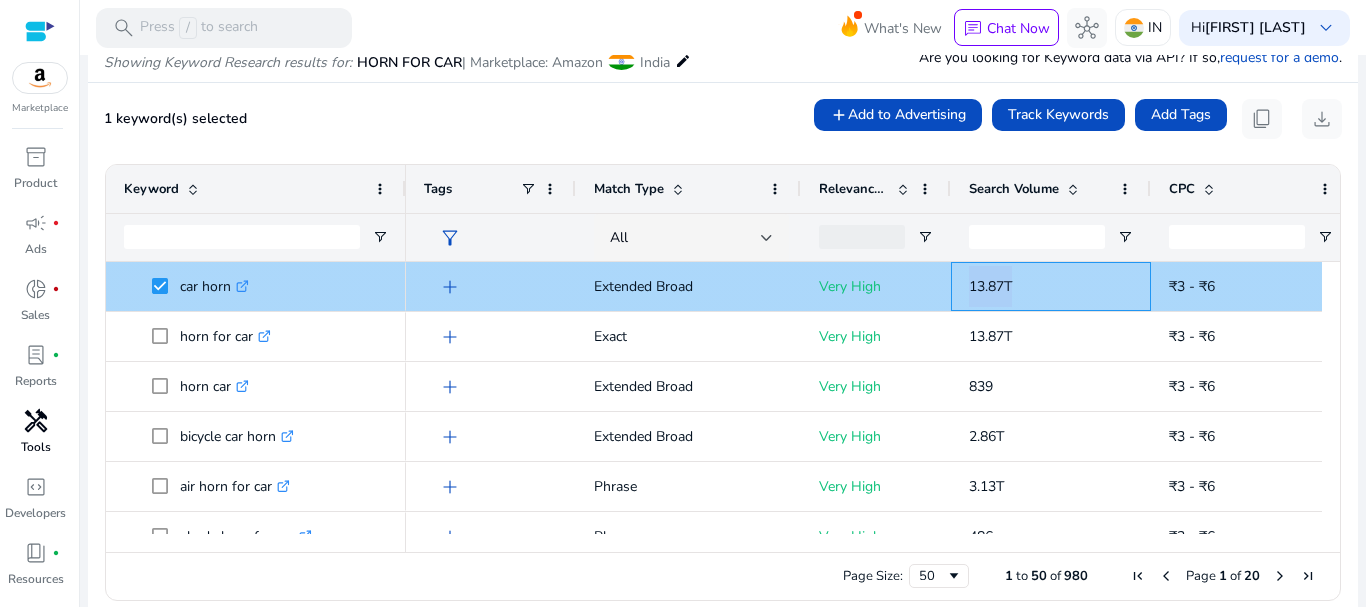 click on "13.87T" at bounding box center [990, 286] 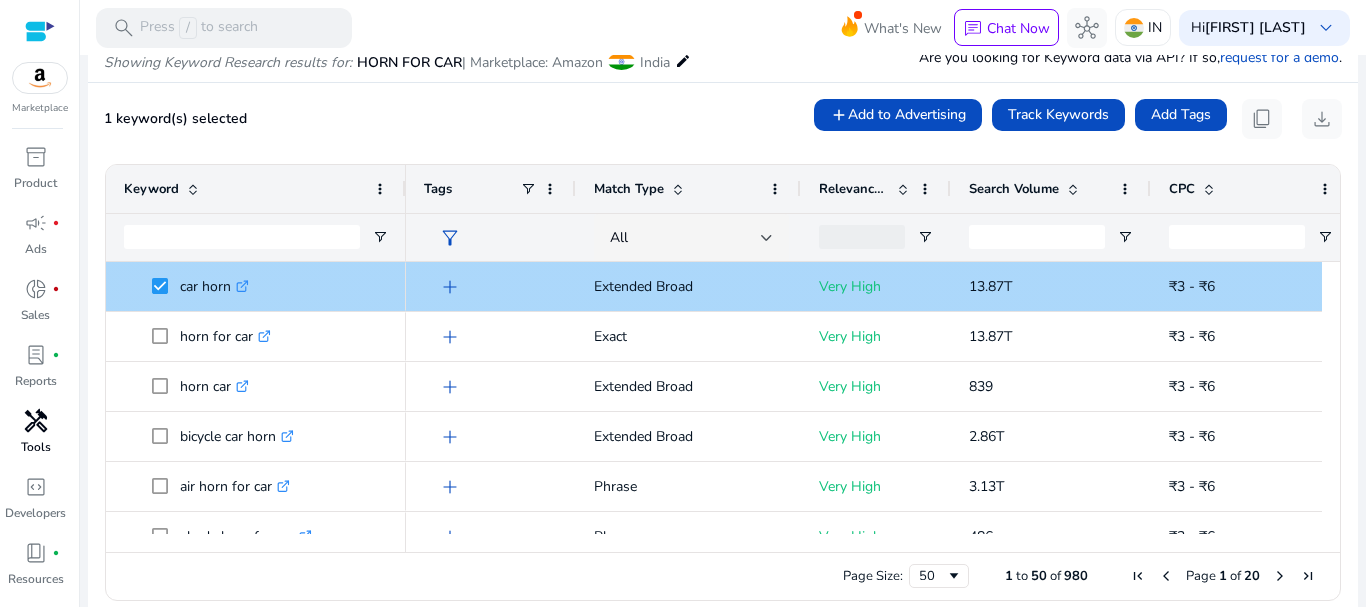 click on "add" at bounding box center [450, 287] 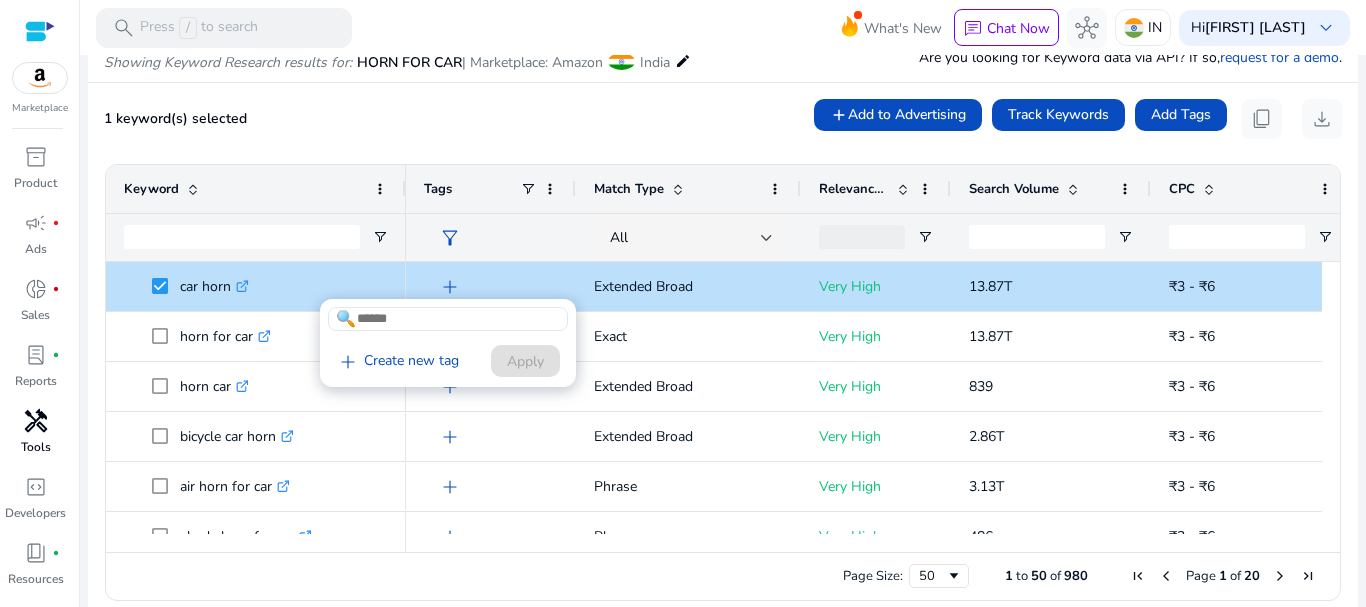 click at bounding box center (683, 303) 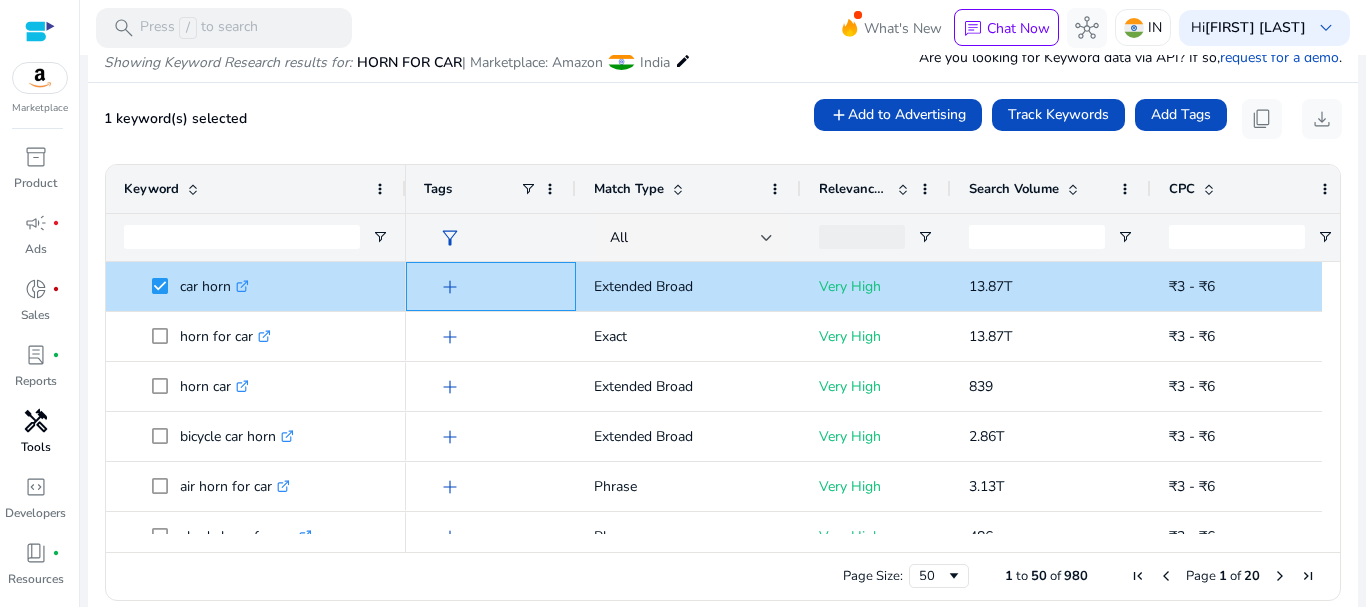 scroll, scrollTop: 8, scrollLeft: 0, axis: vertical 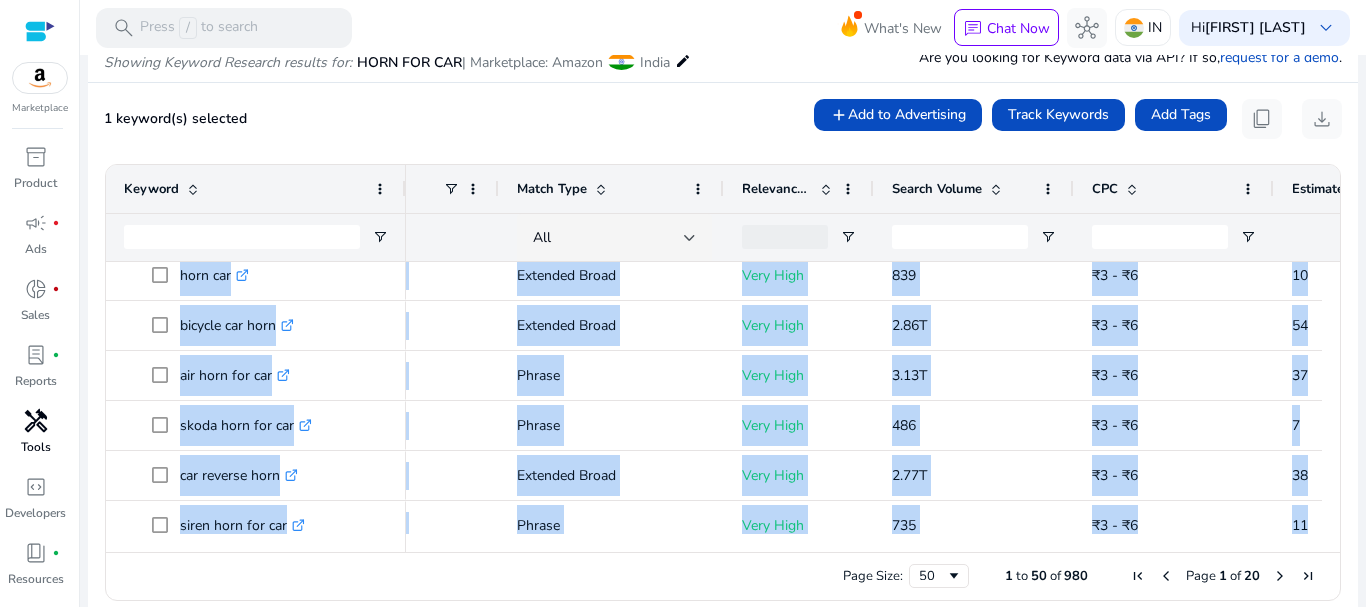drag, startPoint x: 1333, startPoint y: 283, endPoint x: 1321, endPoint y: 237, distance: 47.539455 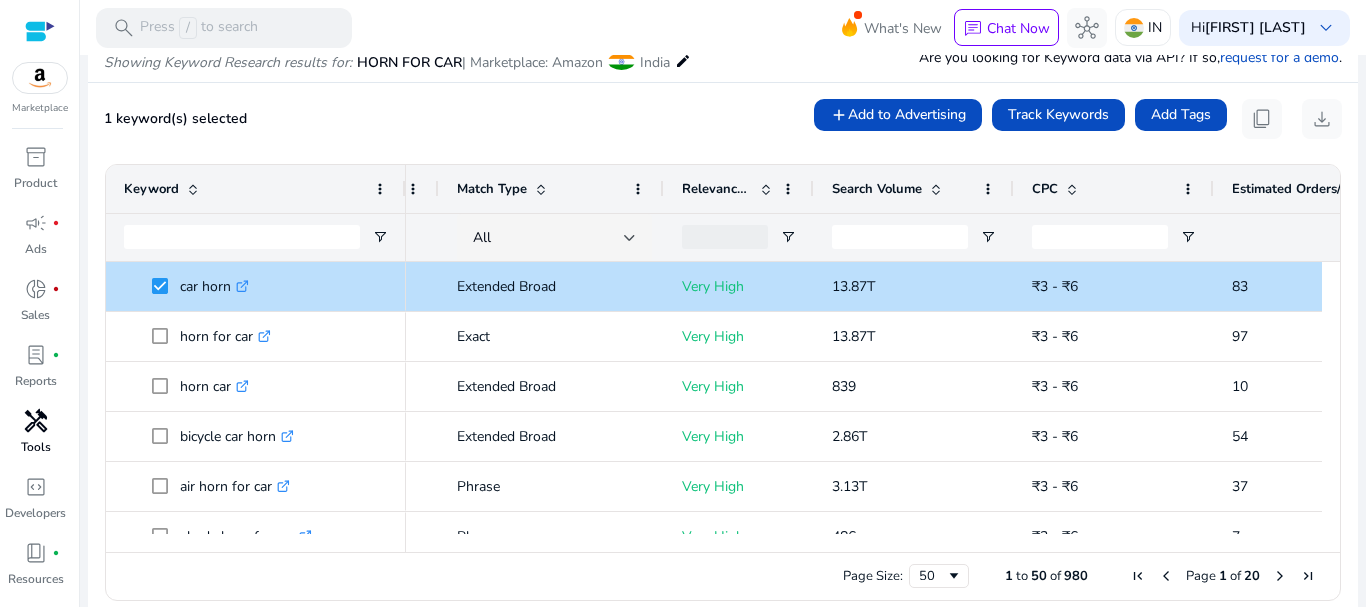 click on "1 keyword(s) selected  add  Add to Advertising   Track Keywords   Add Tags   content_copy   download  Press SPACE to deselect this row.
Drag here to set row groups Drag here to set column labels
Keyword
Tags
1" at bounding box center (723, 355) 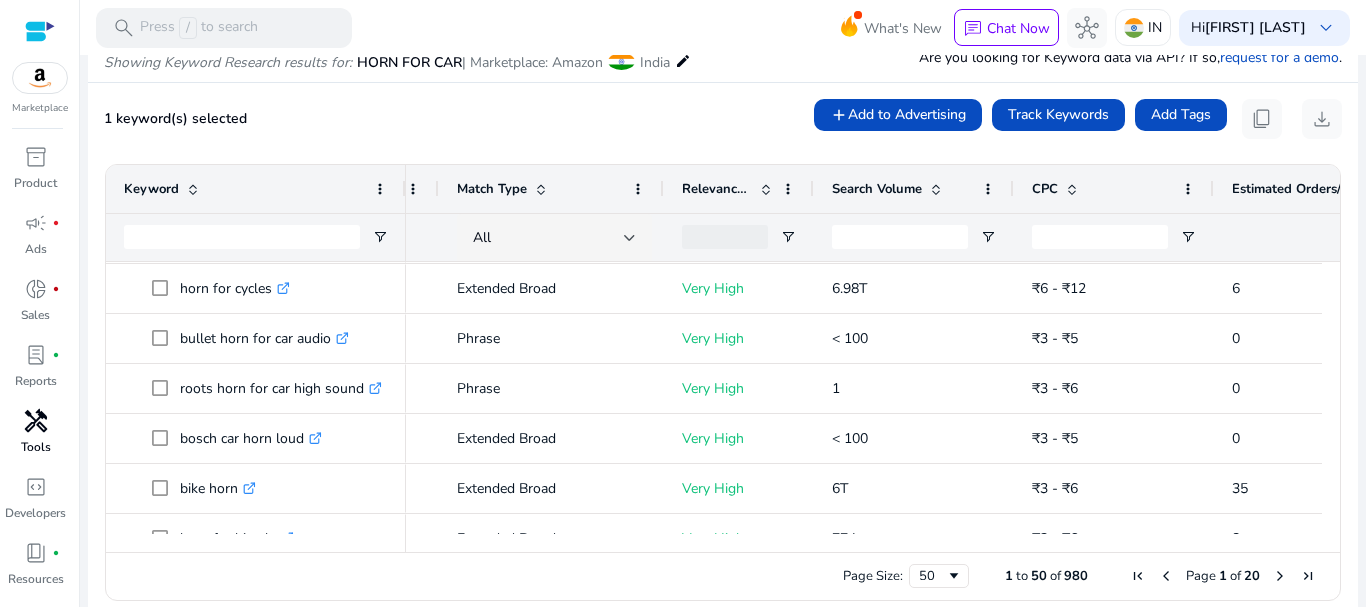 click on "Press SPACE to deselect this row.
Drag here to set row groups Drag here to set column labels
Keyword
Tags
83" at bounding box center (723, 382) 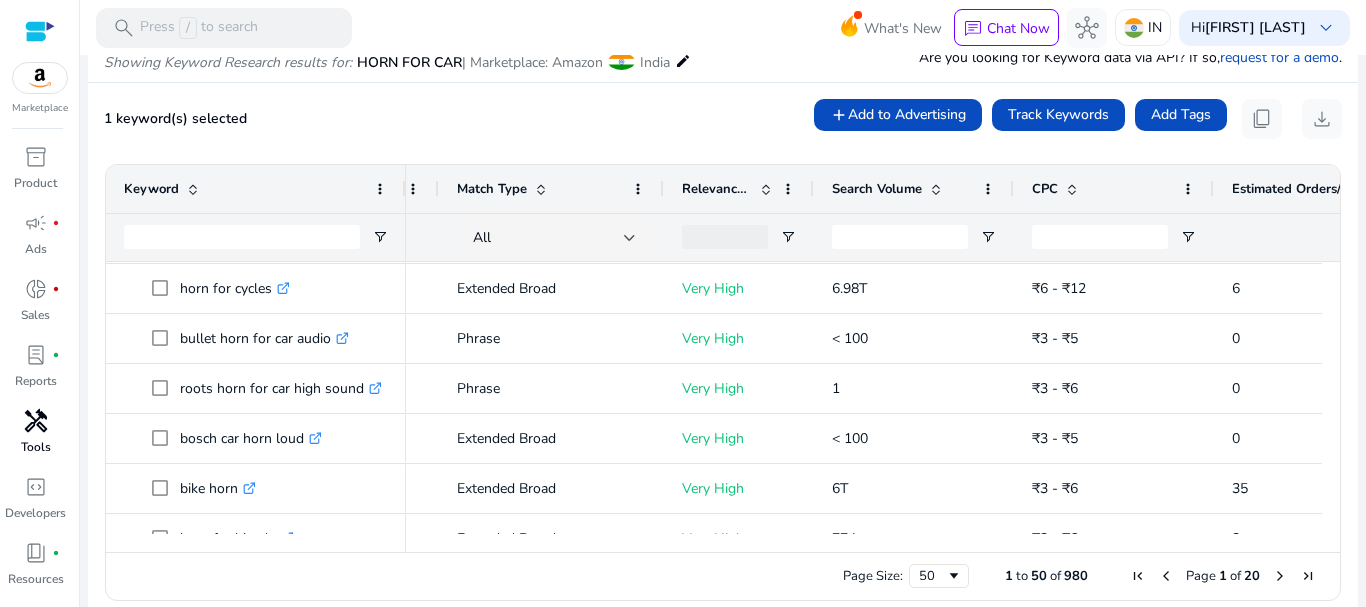 click on "Press SPACE to deselect this row.
Drag here to set row groups Drag here to set column labels
Keyword
Tags
83" at bounding box center (723, 382) 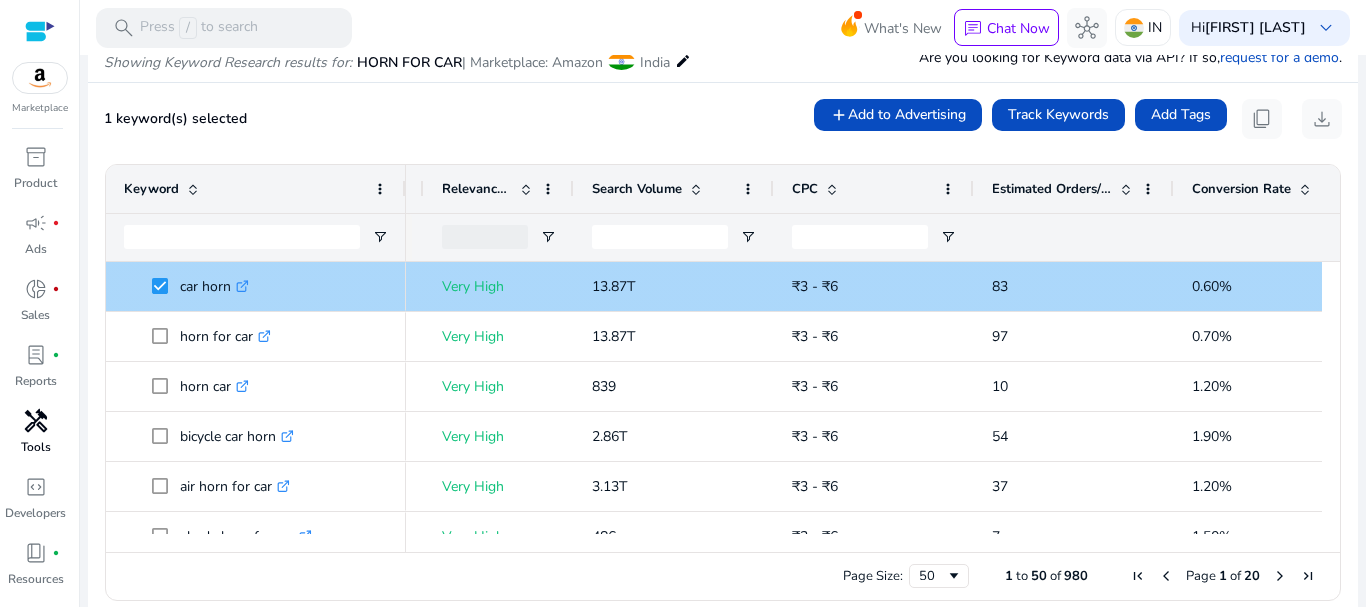 click on "car horn  .st0{fill:#2c8af8}" at bounding box center [214, 286] 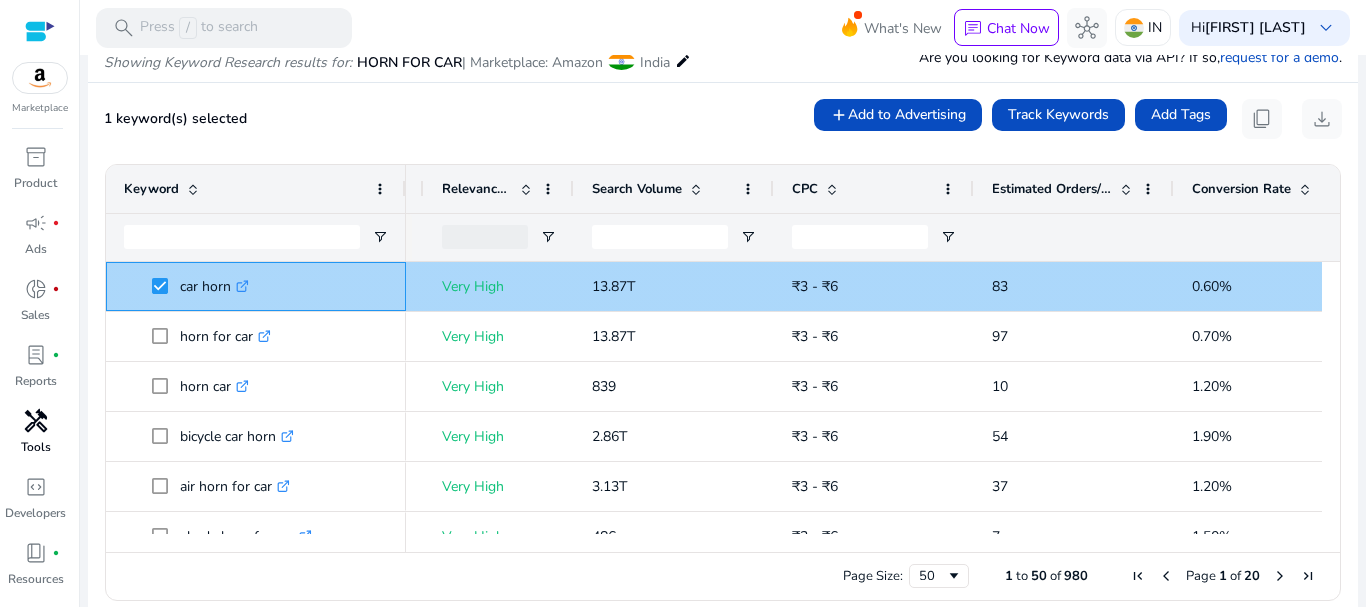 click on "car horn  .st0{fill:#2c8af8}" at bounding box center (270, 286) 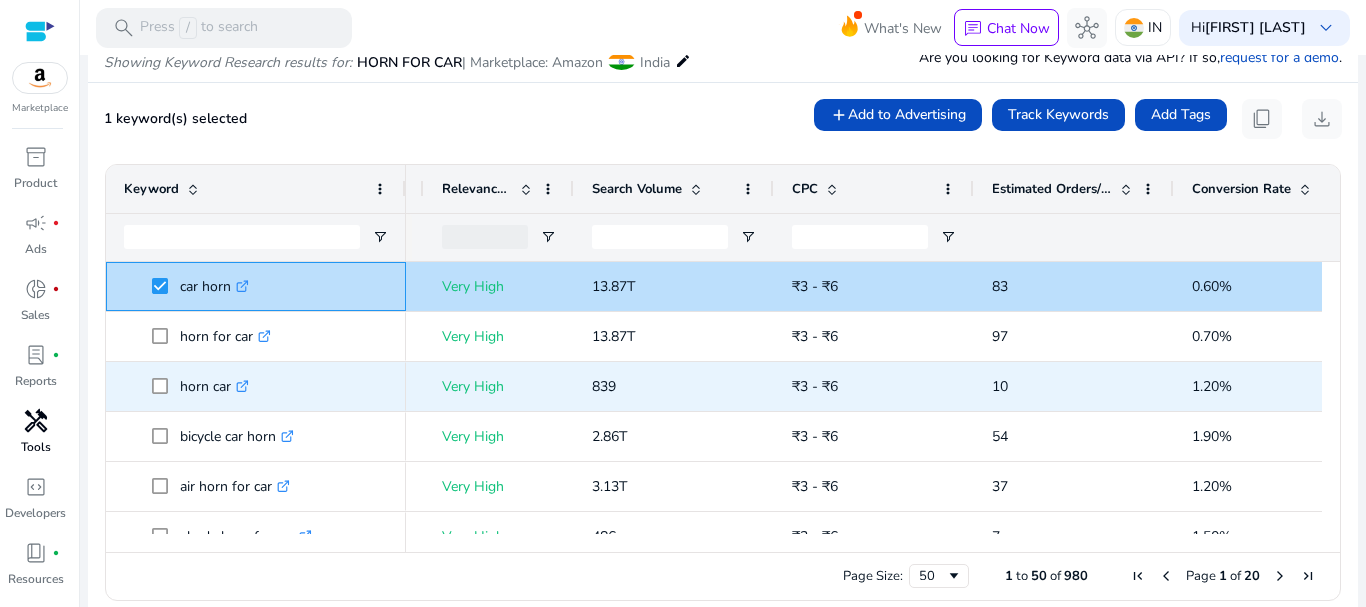 copy on "car horn" 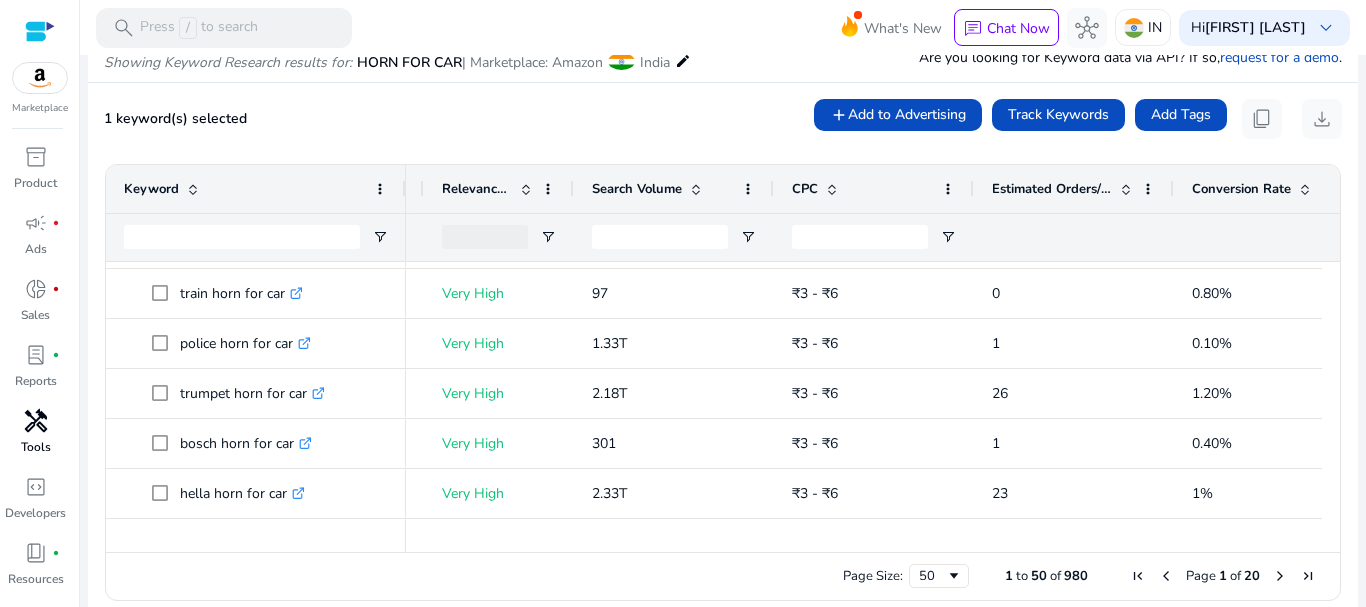 click at bounding box center [1331, 543] 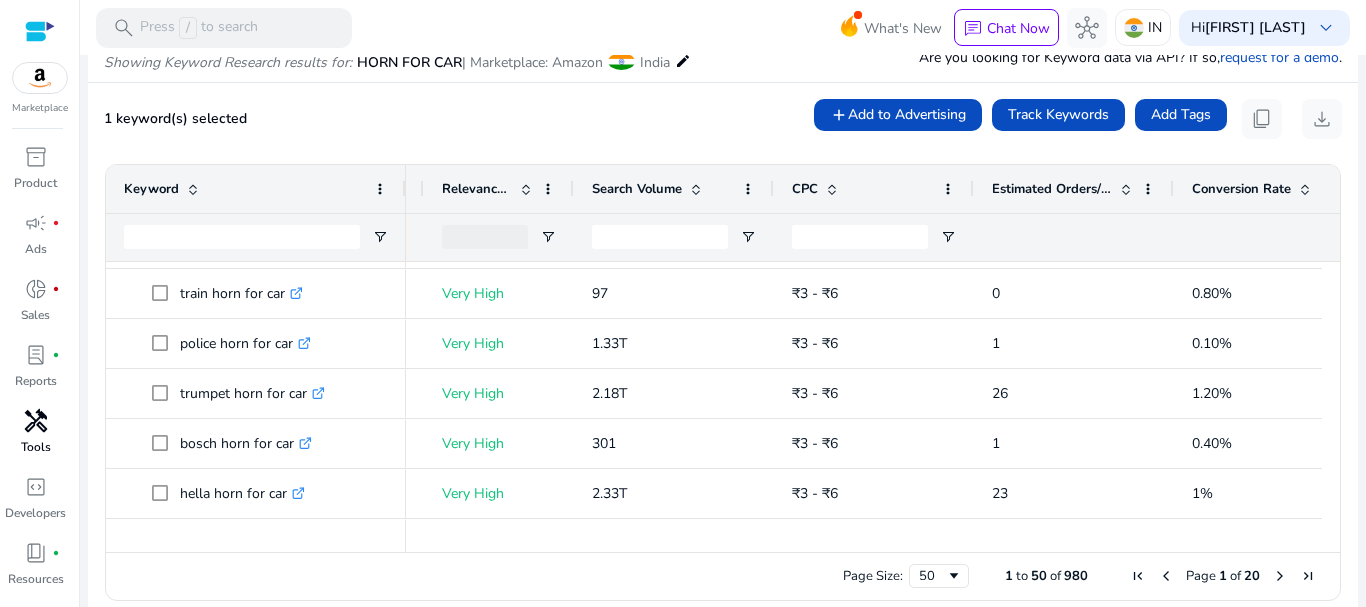 click on "Page Size:
50
1
to
50
of
980
Page
1
of
20" at bounding box center (723, 576) 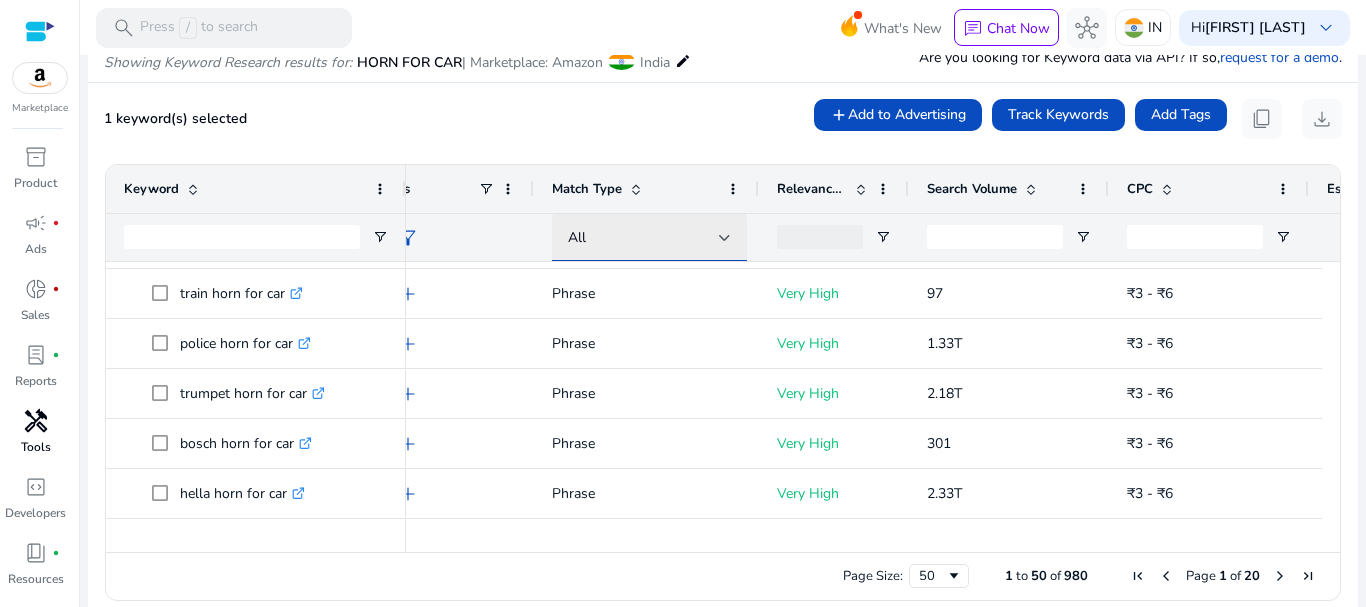 click at bounding box center [725, 238] 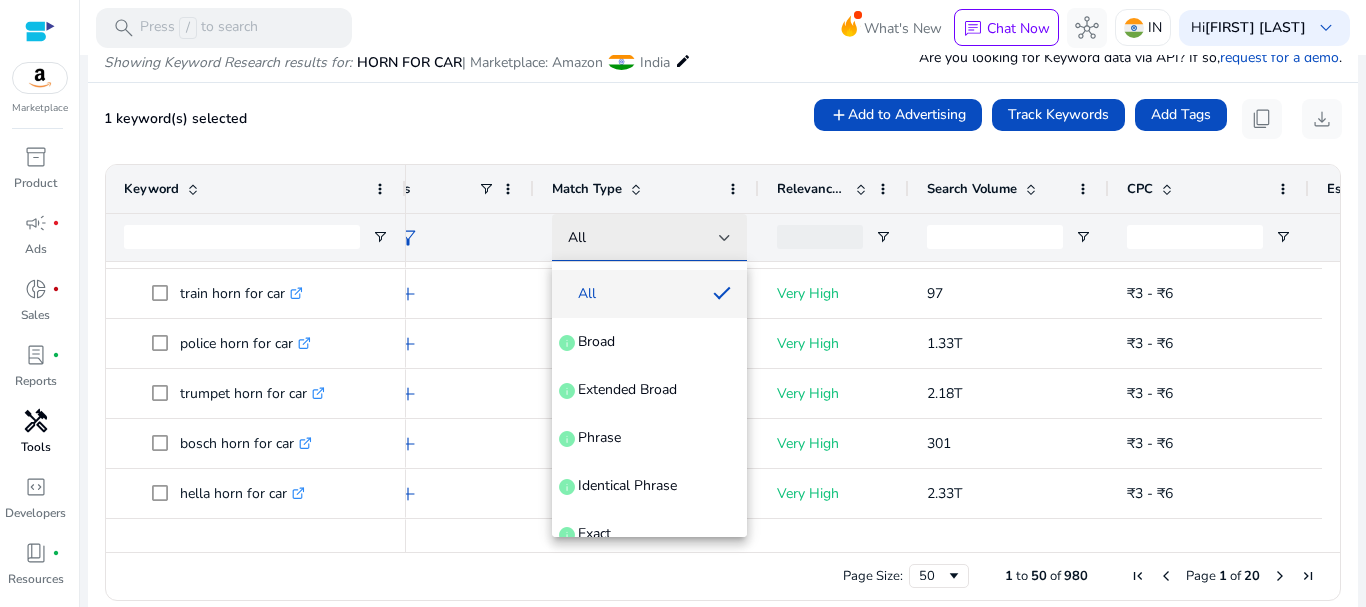 click at bounding box center (683, 303) 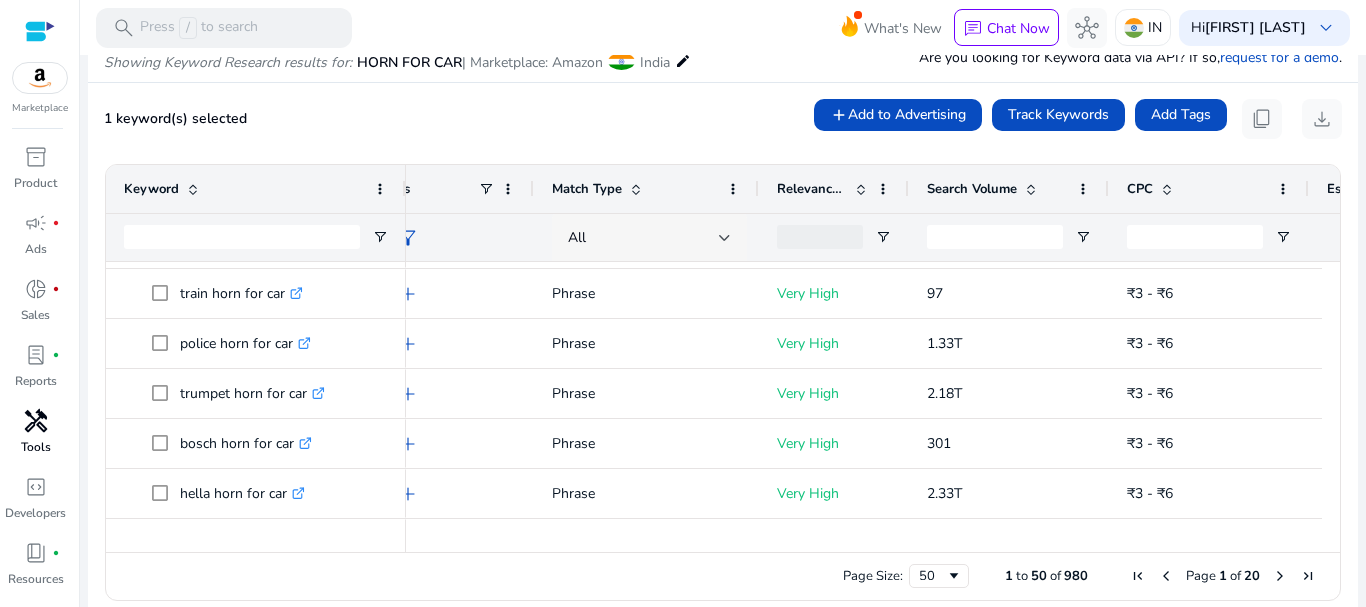 click at bounding box center (725, 238) 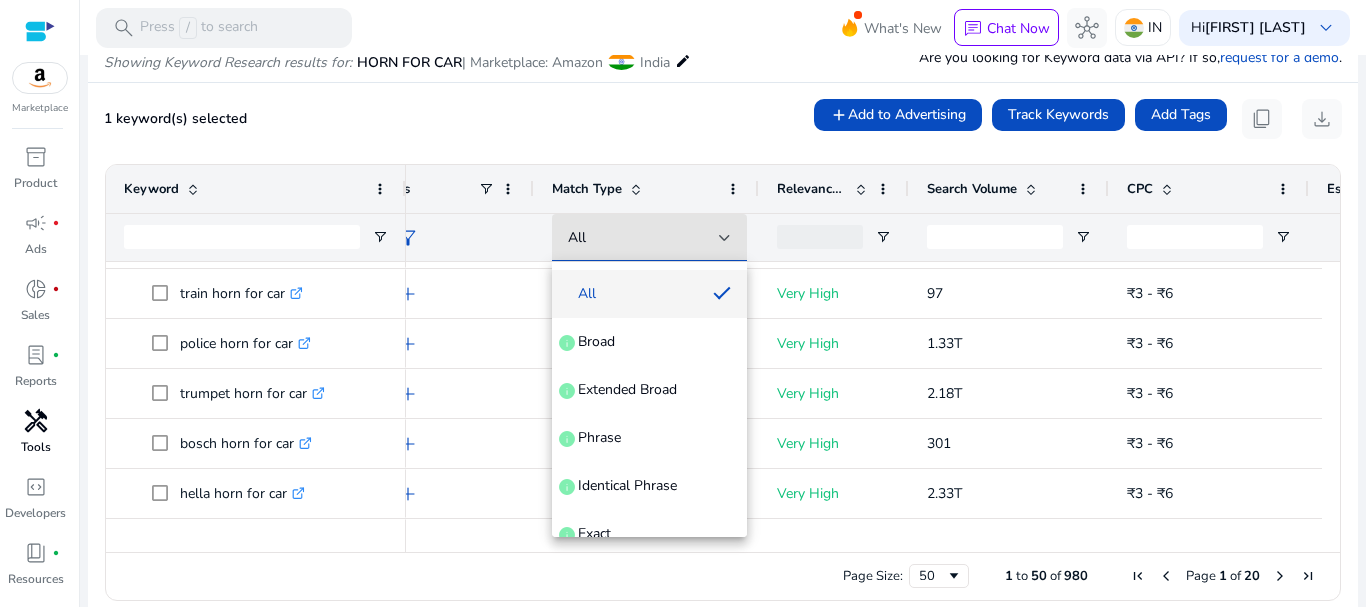 click at bounding box center (683, 303) 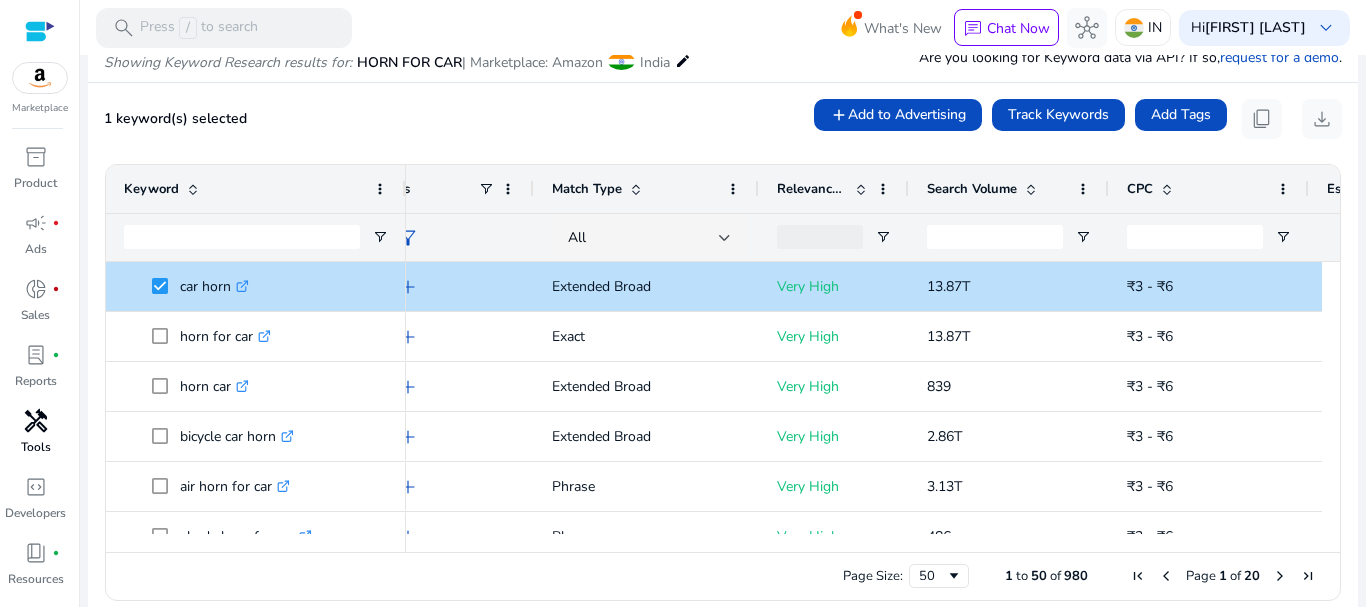 drag, startPoint x: 1333, startPoint y: 263, endPoint x: 1334, endPoint y: 278, distance: 15.033297 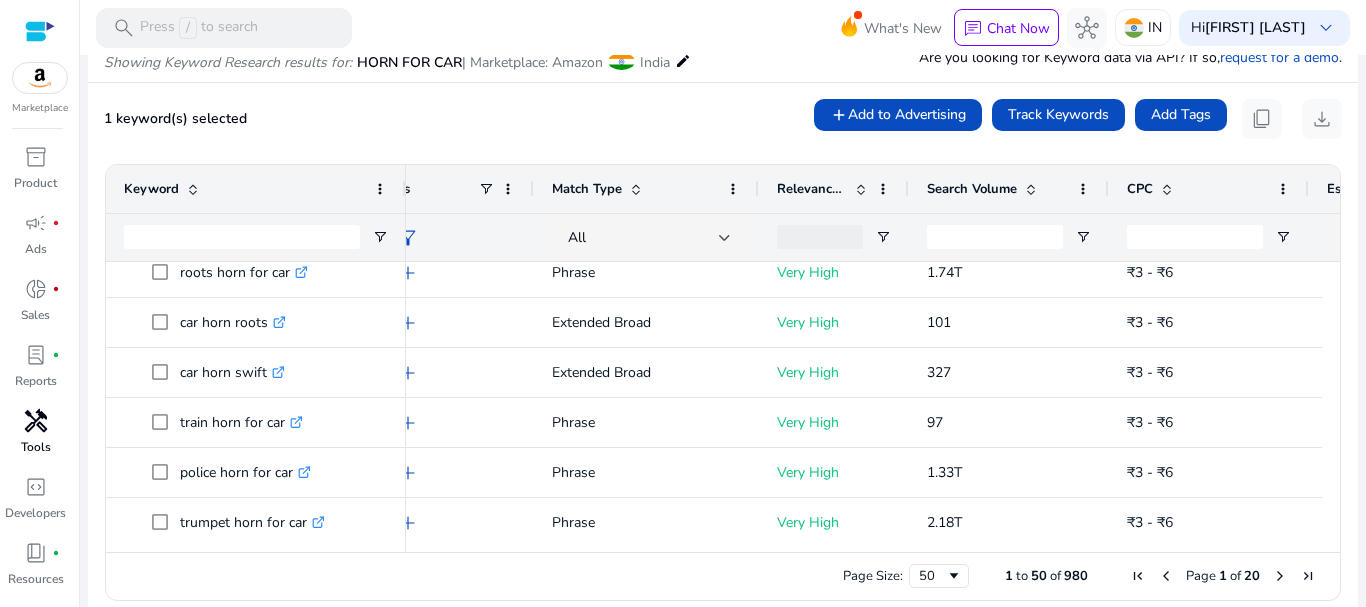 click on "Press SPACE to deselect this row.
Drag here to set row groups Drag here to set column labels
Keyword
Match Type
83" at bounding box center [723, 382] 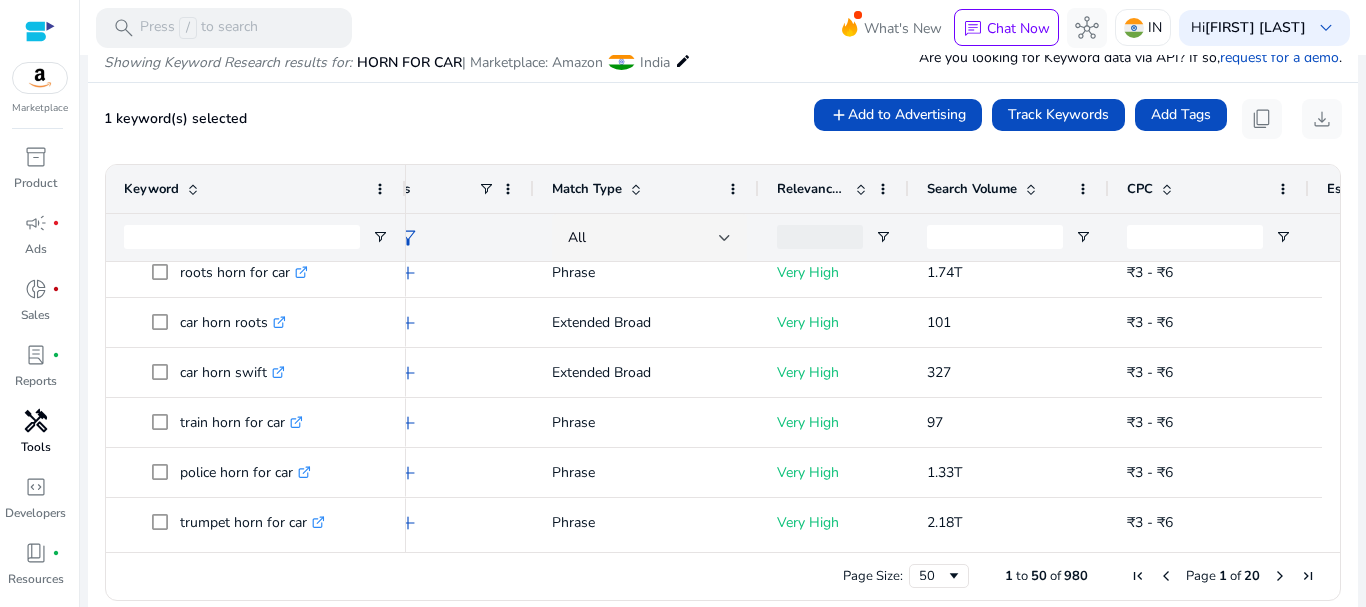 click on "Press SPACE to deselect this row.
Drag here to set row groups Drag here to set column labels
Keyword
Match Type
83" at bounding box center [723, 382] 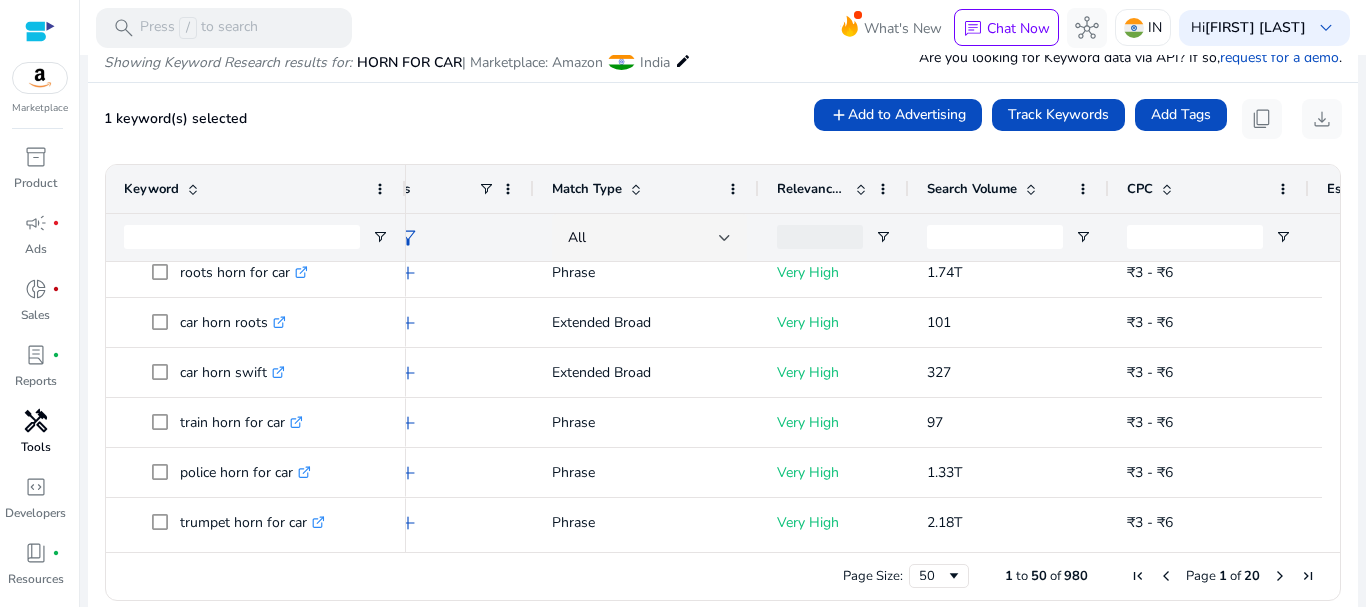 click on "Press SPACE to deselect this row.
Drag here to set row groups Drag here to set column labels
Keyword
Match Type
83" at bounding box center (723, 382) 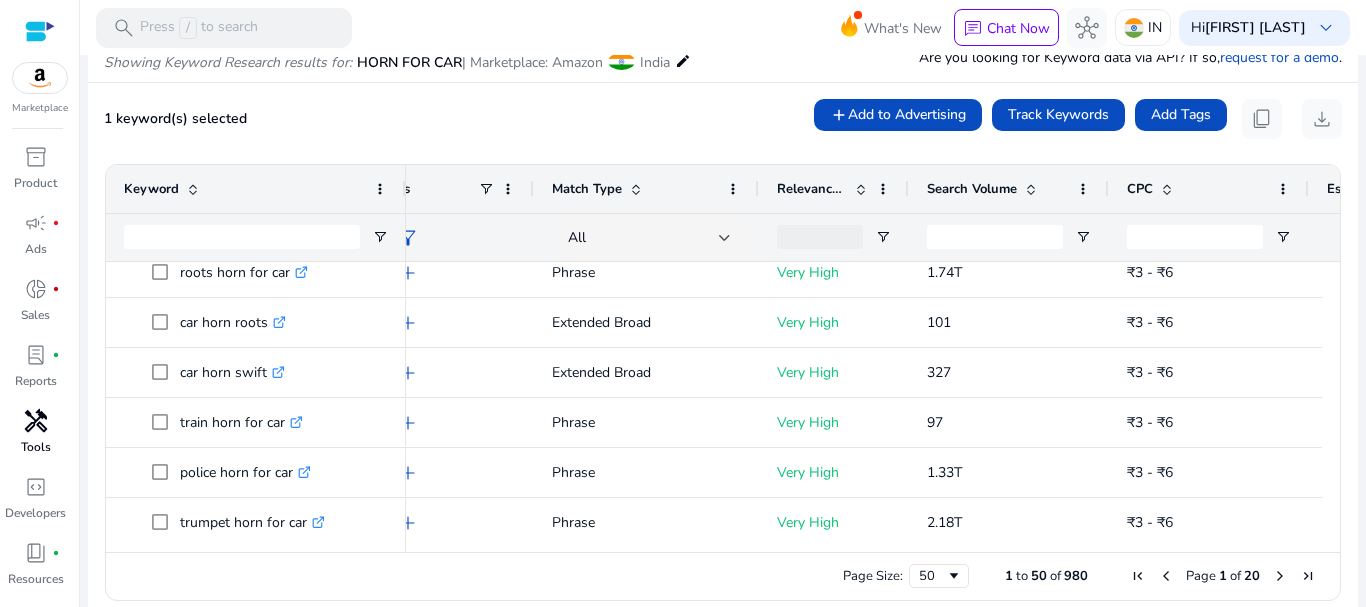 click on "Press SPACE to deselect this row.
Drag here to set row groups Drag here to set column labels
Keyword
Match Type
83" at bounding box center (723, 382) 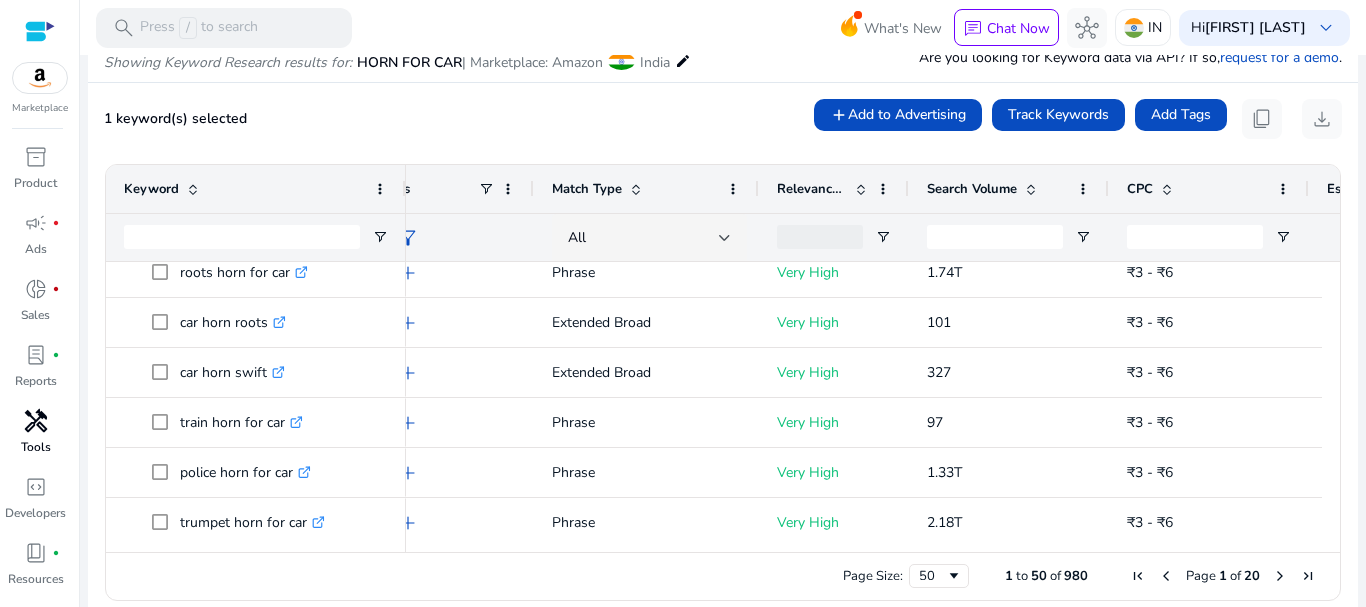 click on "Press SPACE to deselect this row.
Drag here to set row groups Drag here to set column labels
Keyword
Match Type
83" at bounding box center [723, 382] 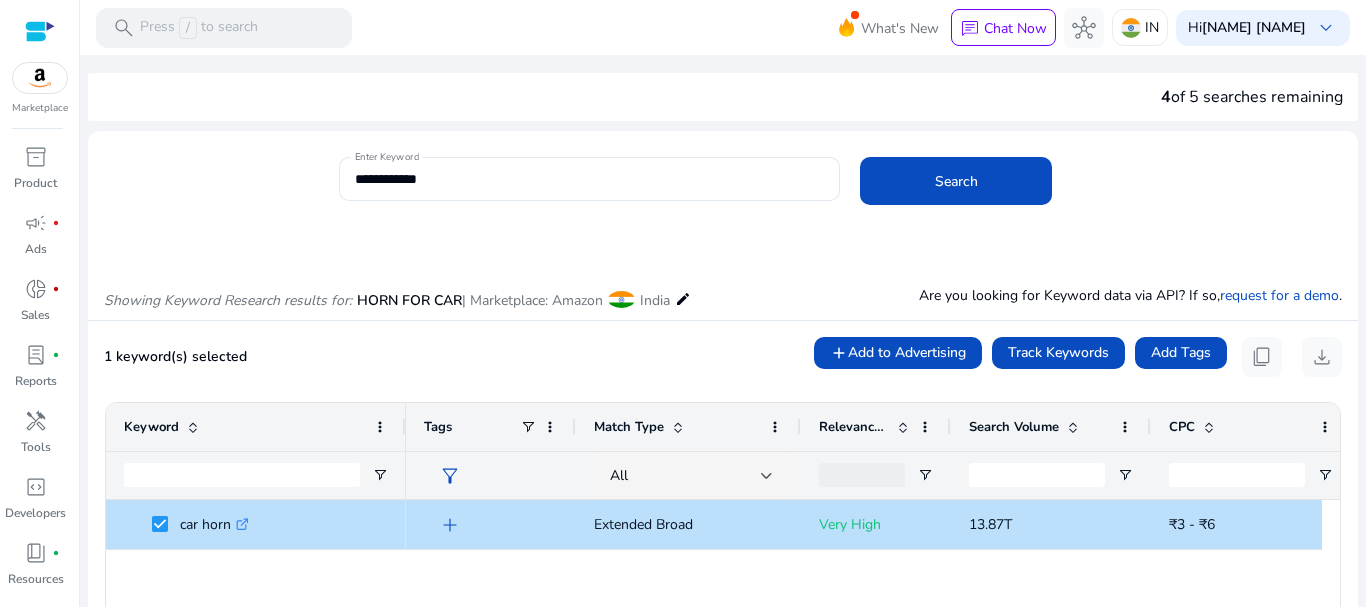 scroll, scrollTop: 0, scrollLeft: 0, axis: both 